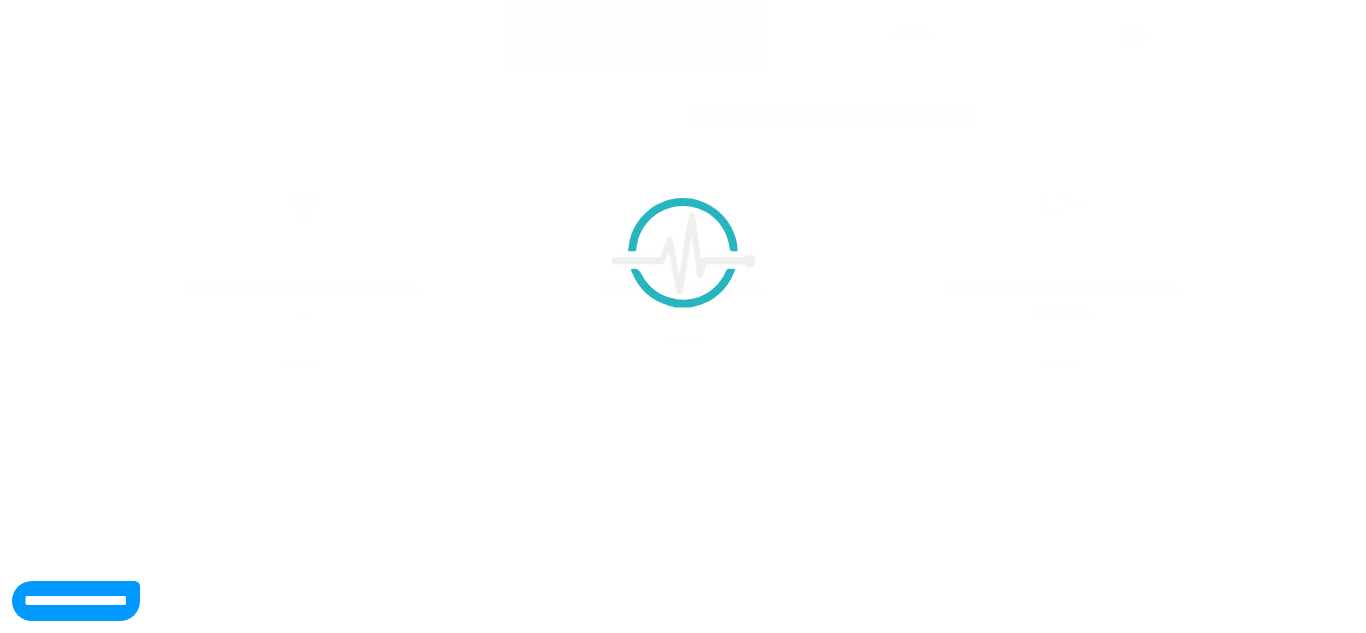 scroll, scrollTop: 0, scrollLeft: 0, axis: both 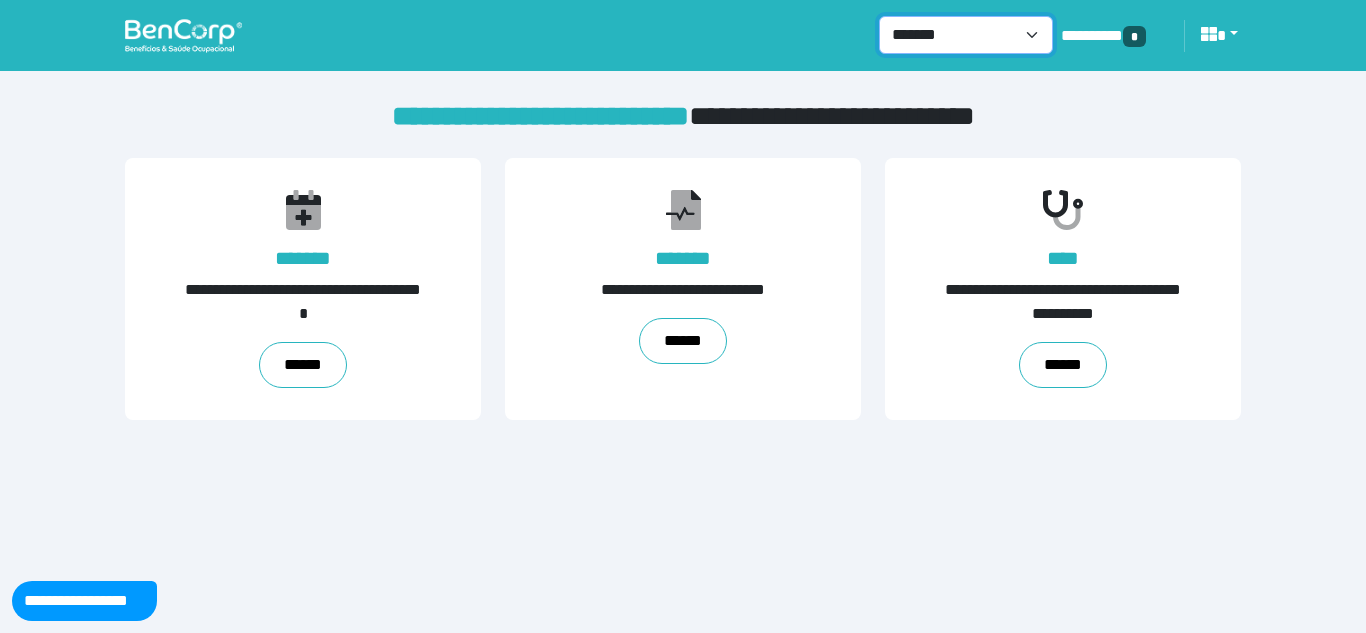 click on "**********" at bounding box center (966, 35) 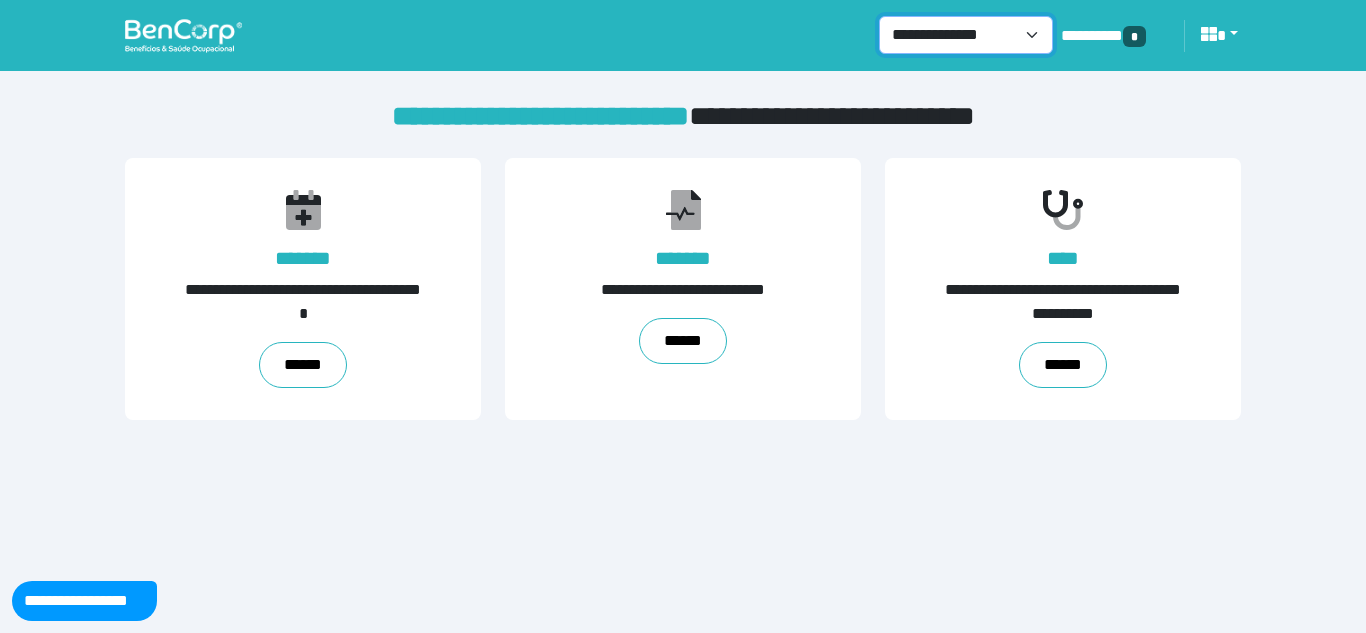 click on "**********" at bounding box center [966, 35] 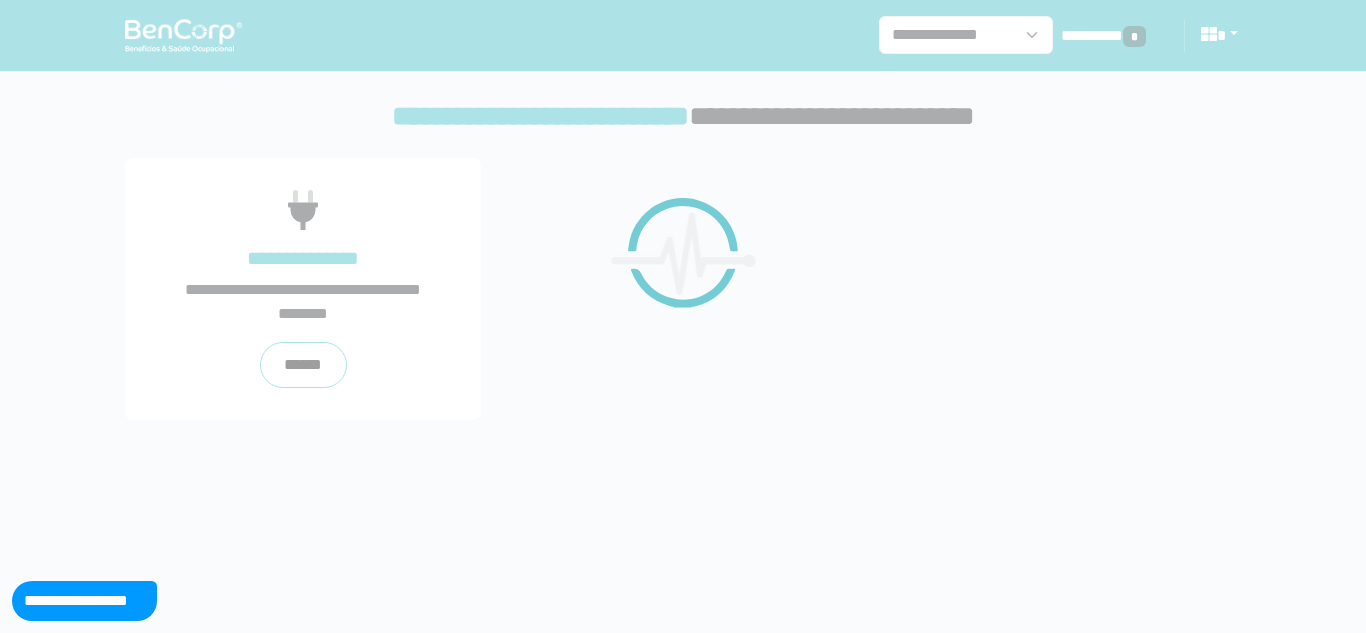 scroll, scrollTop: 0, scrollLeft: 0, axis: both 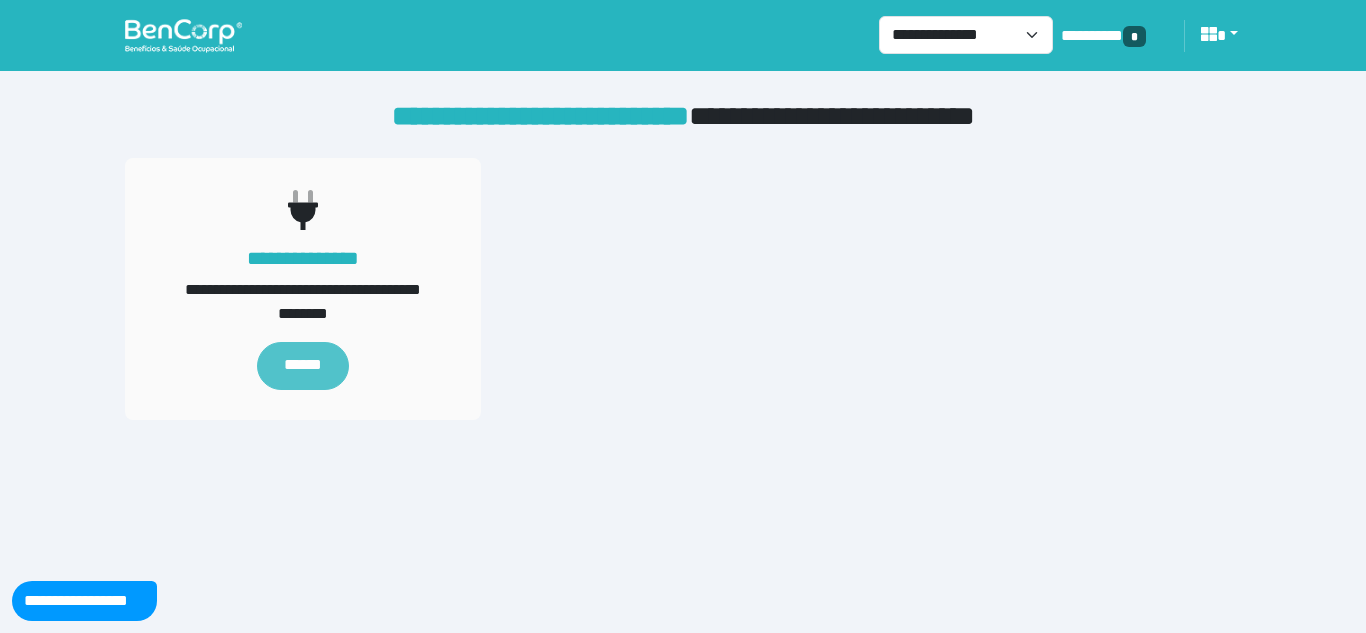 click on "******" at bounding box center (302, 366) 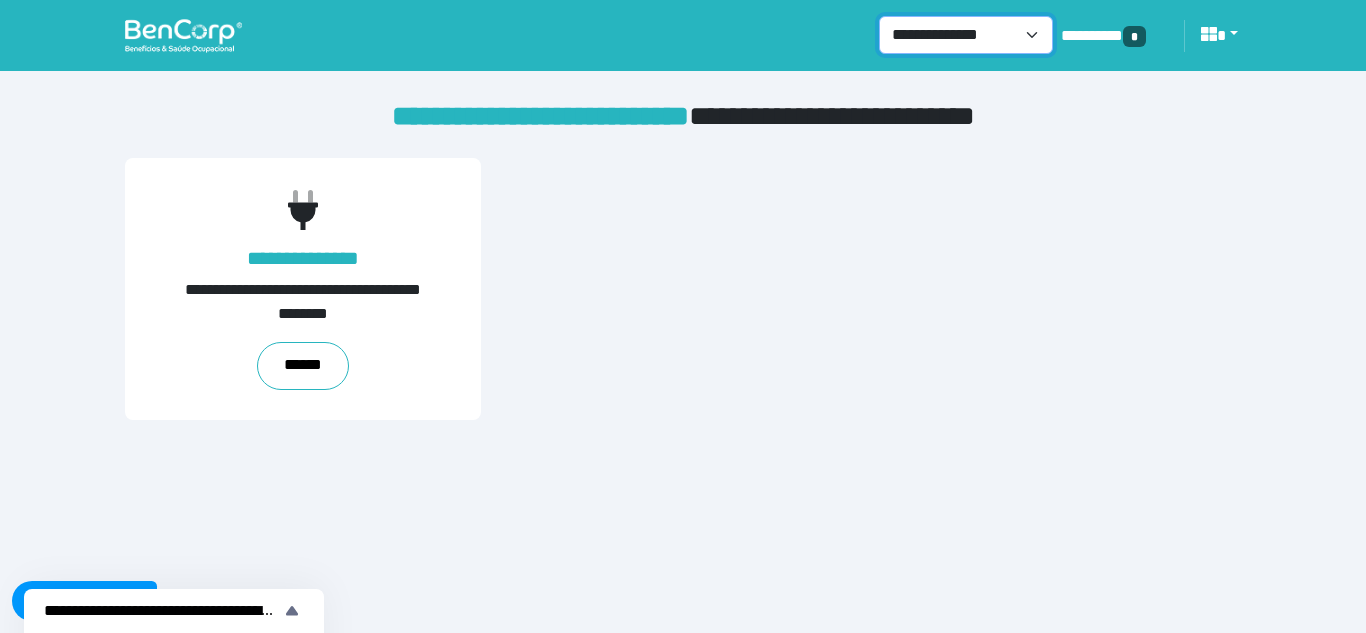 click on "**********" at bounding box center [966, 35] 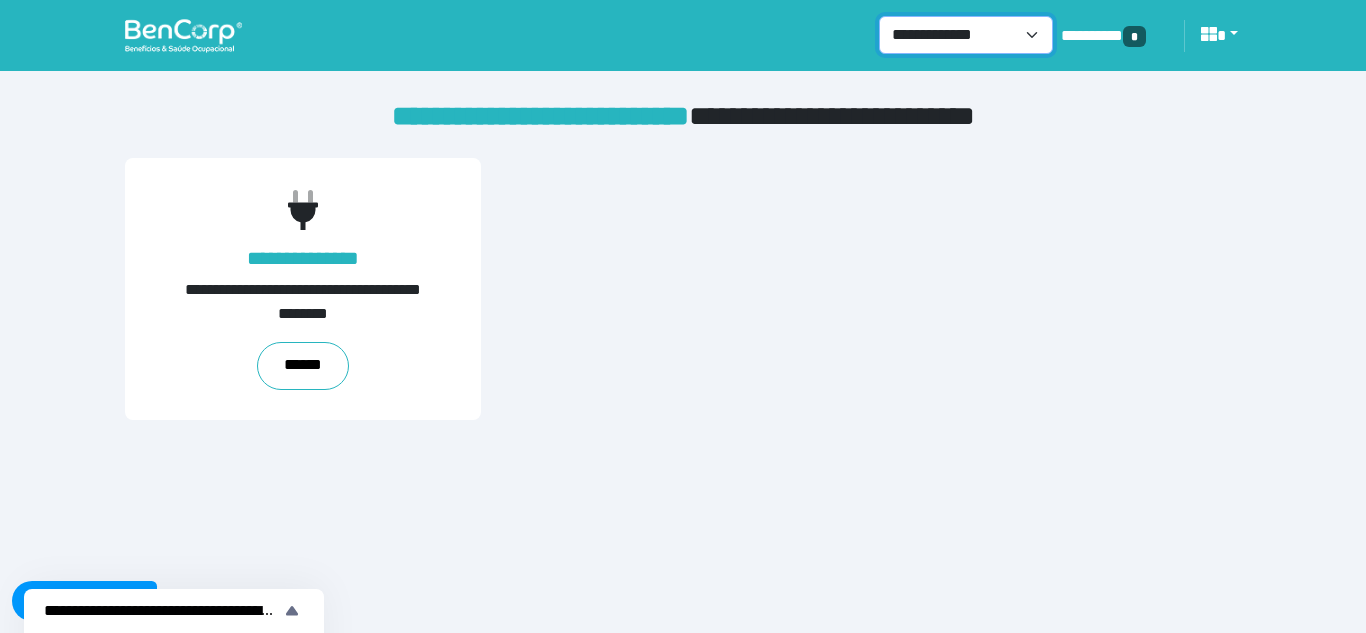 click on "**********" at bounding box center (966, 35) 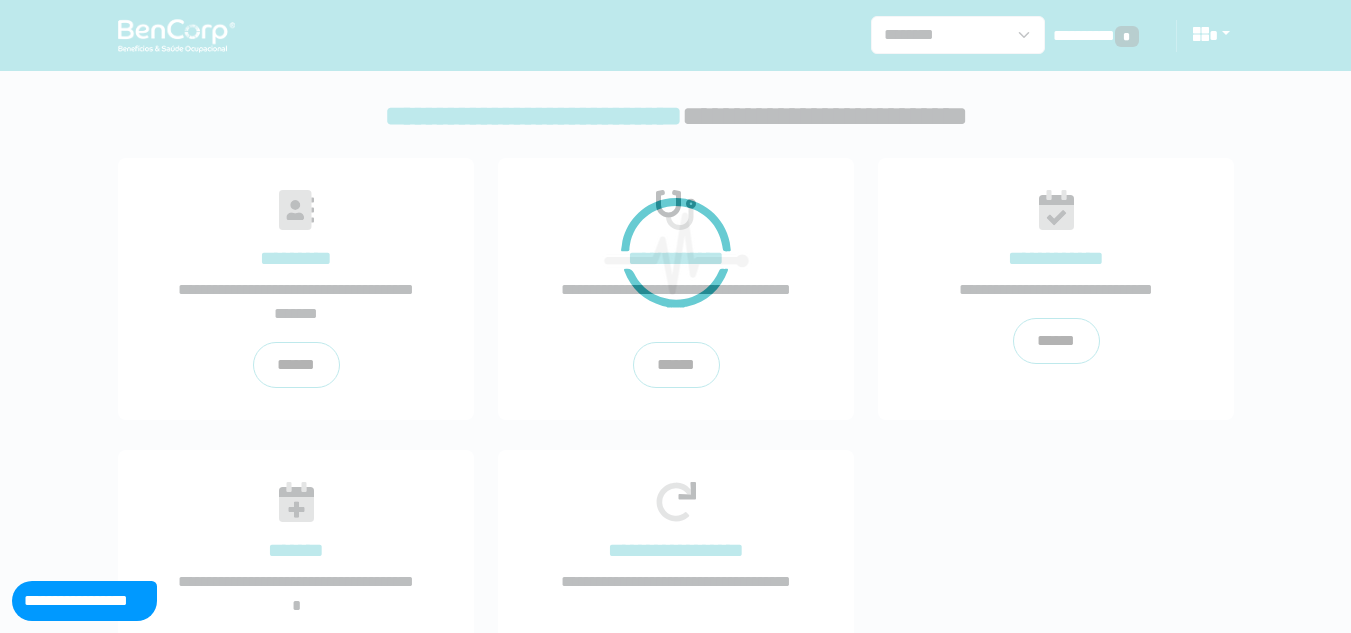 scroll, scrollTop: 0, scrollLeft: 0, axis: both 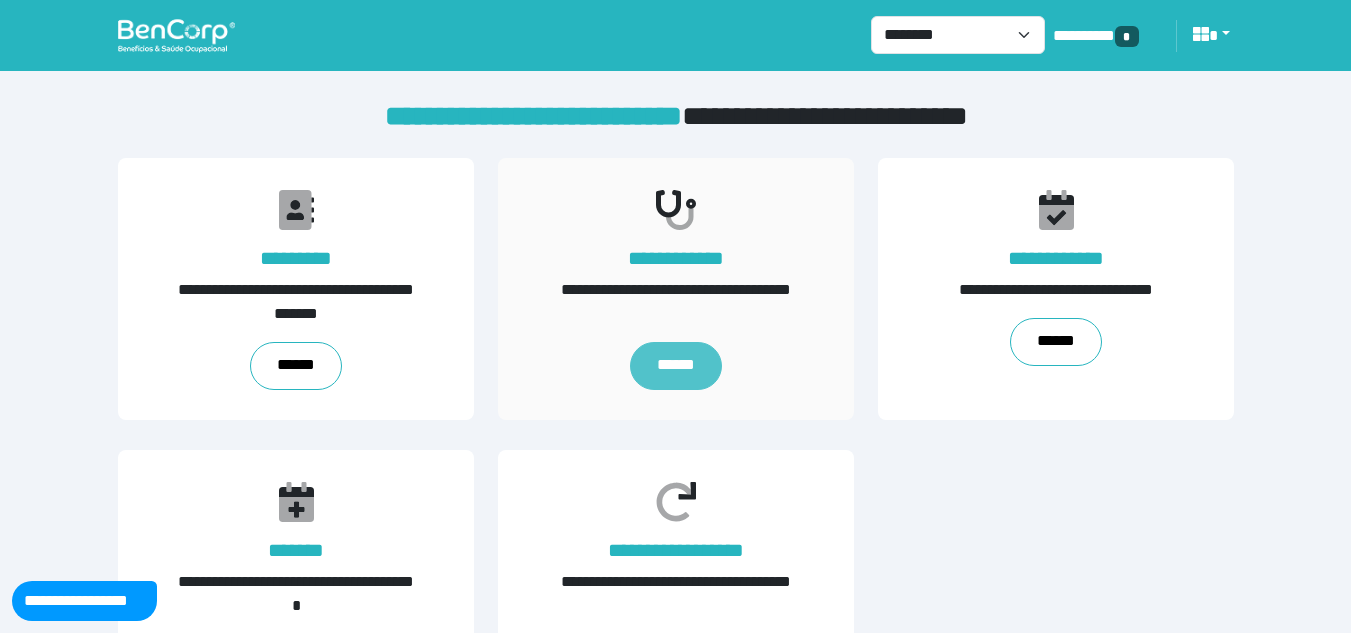 click on "******" at bounding box center (675, 366) 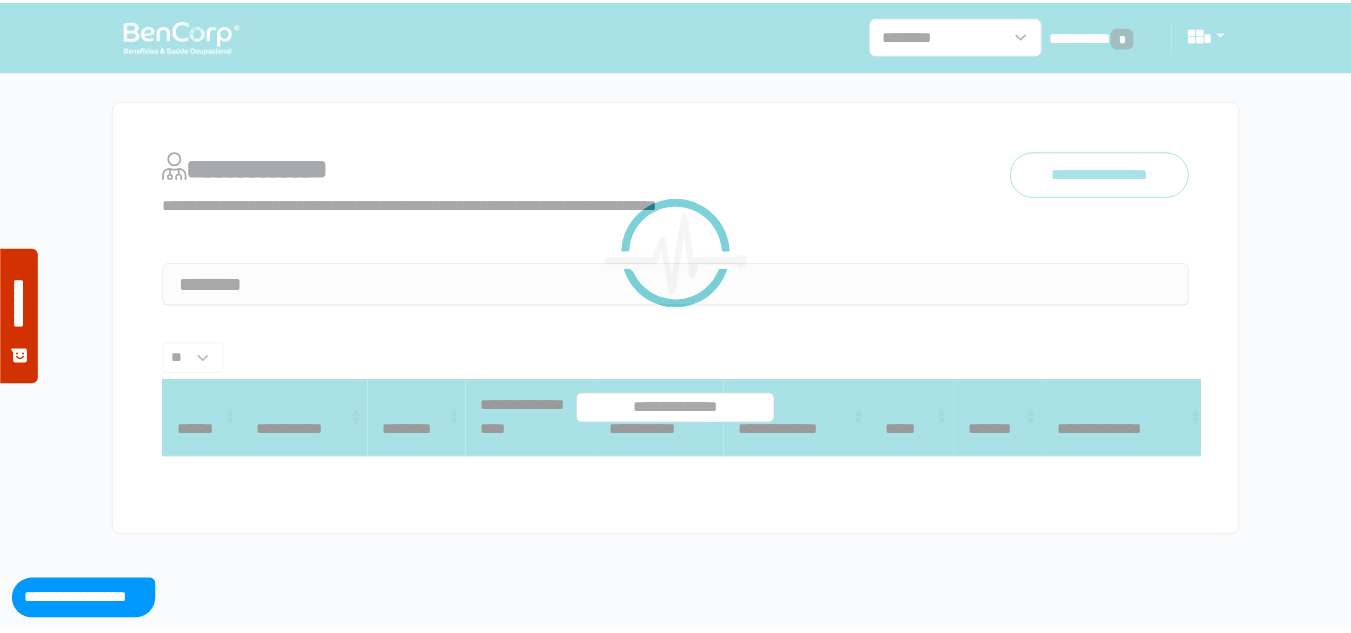 scroll, scrollTop: 0, scrollLeft: 0, axis: both 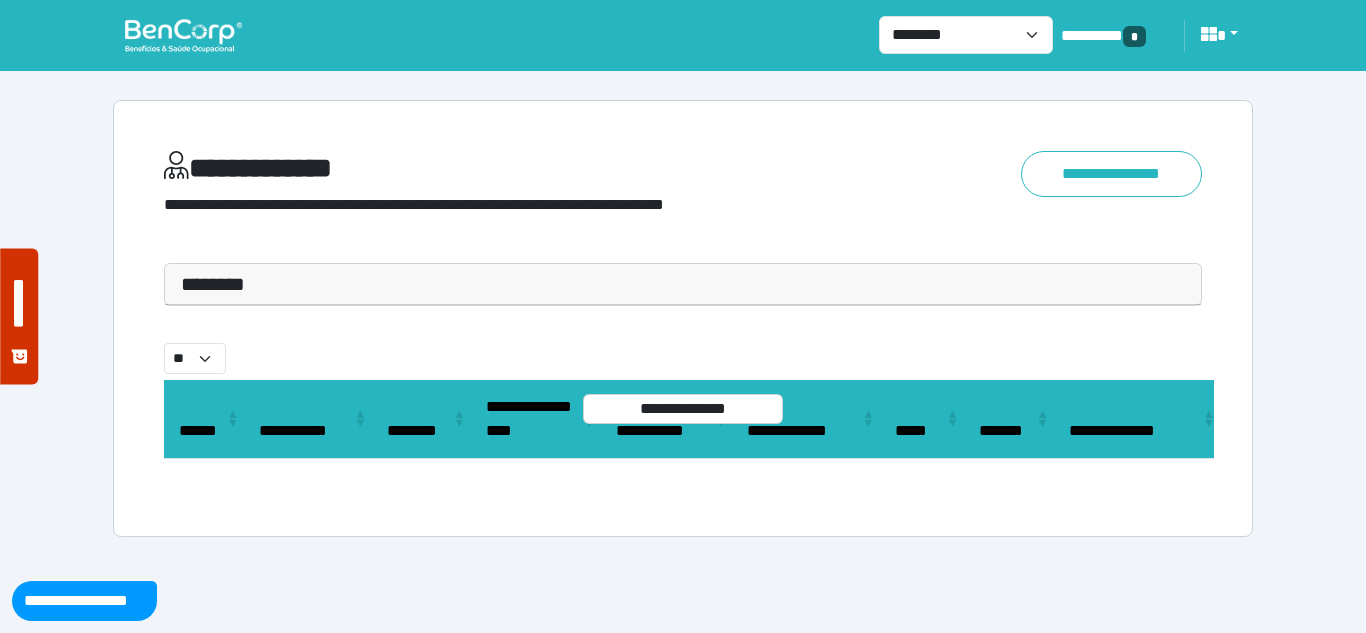 click on "********" at bounding box center (683, 284) 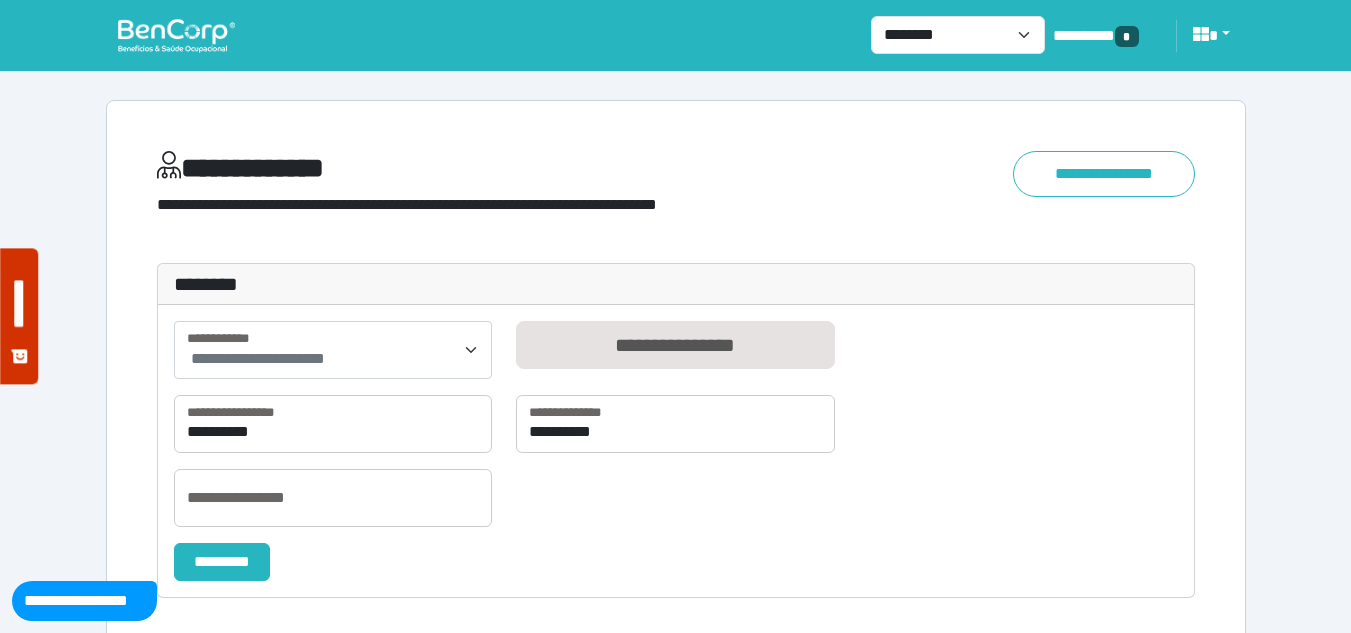click on "**********" at bounding box center (258, 358) 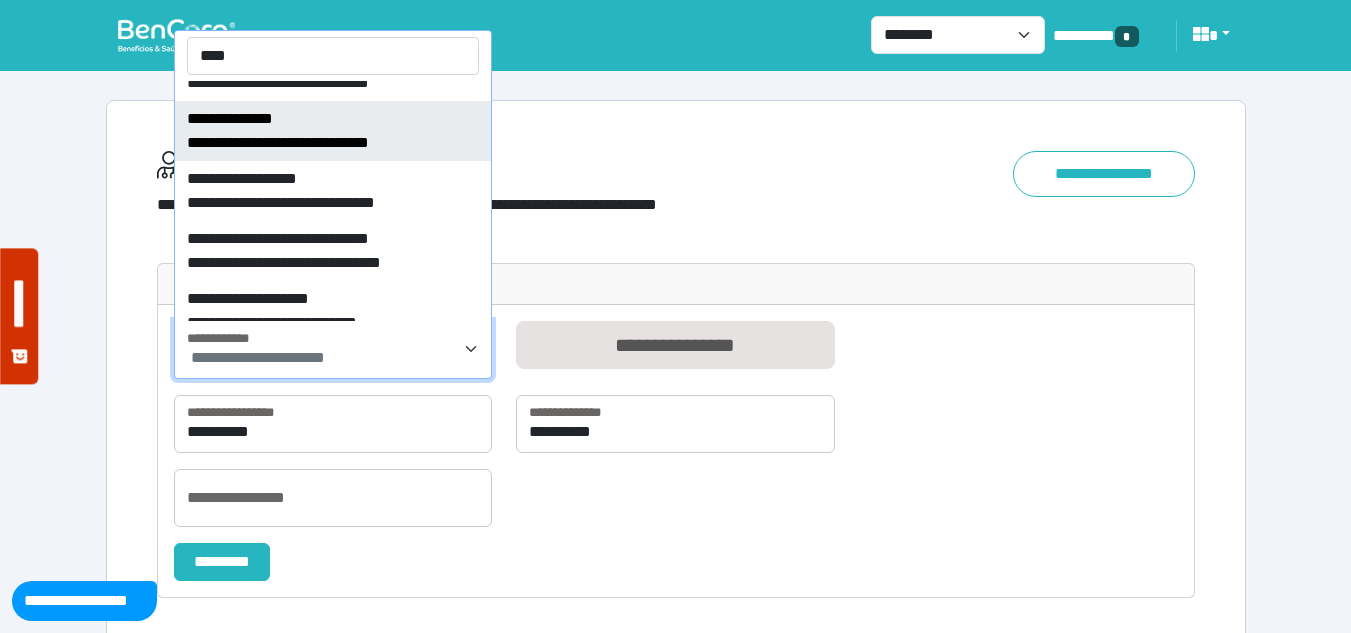 scroll, scrollTop: 60, scrollLeft: 0, axis: vertical 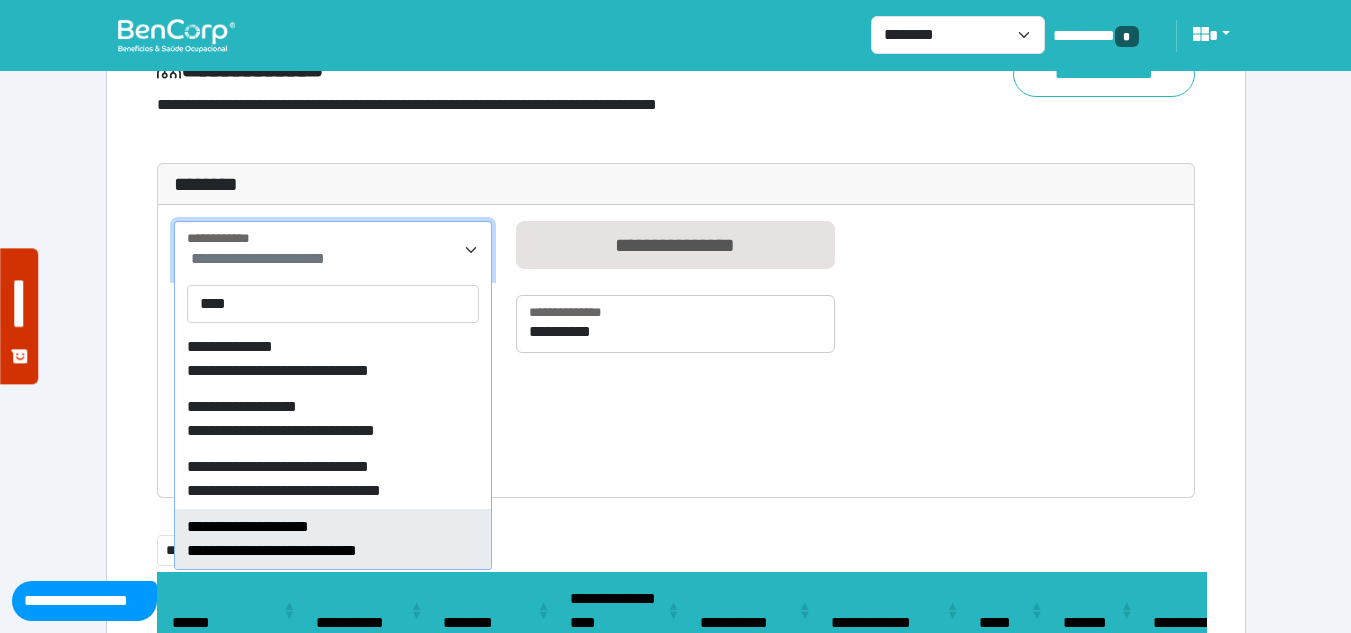 type on "****" 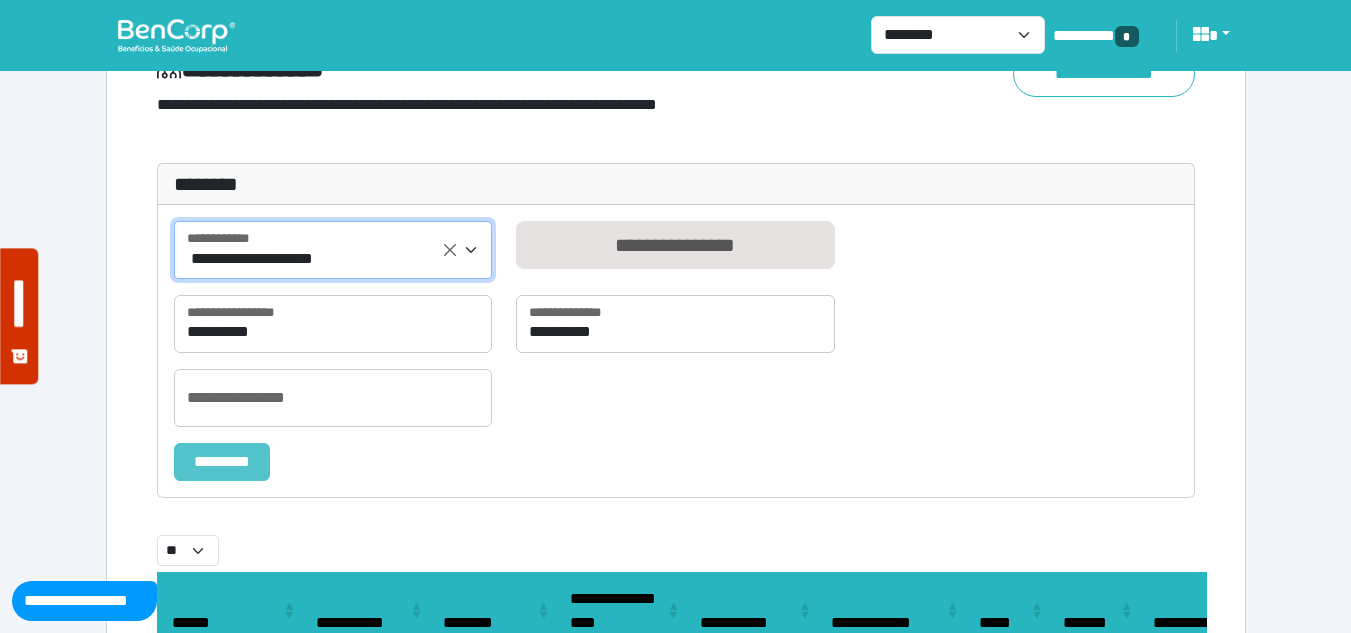 click on "*********" at bounding box center (222, 462) 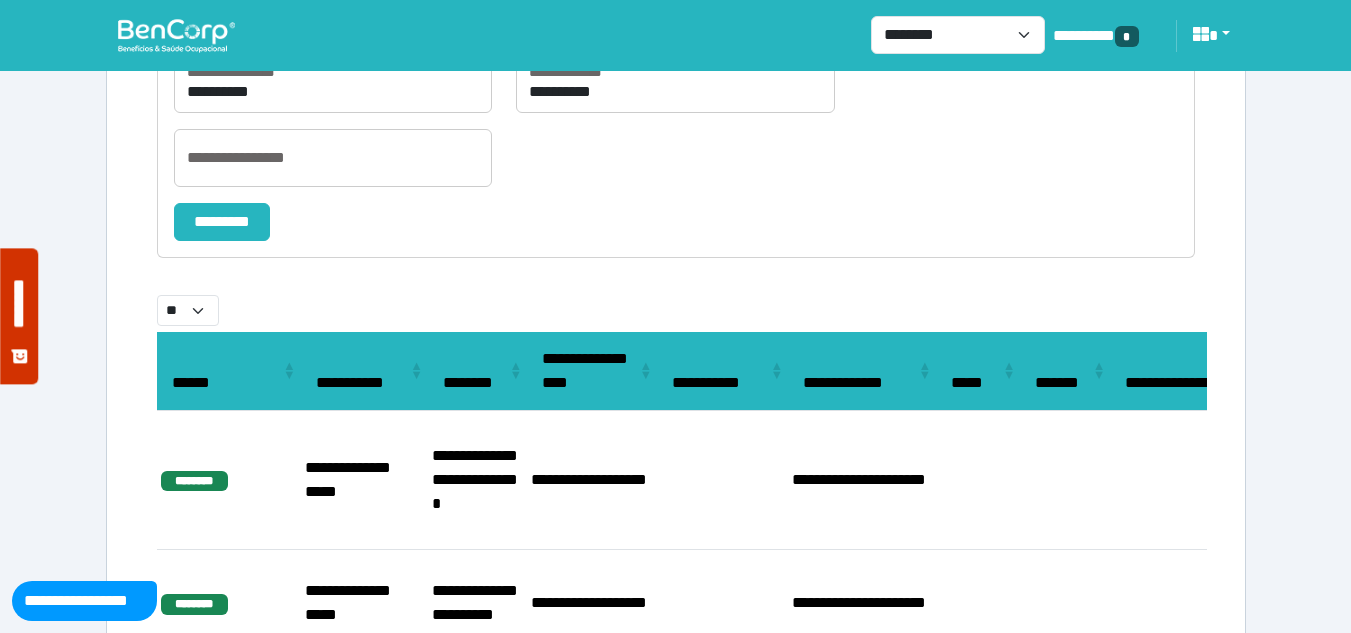 scroll, scrollTop: 205, scrollLeft: 0, axis: vertical 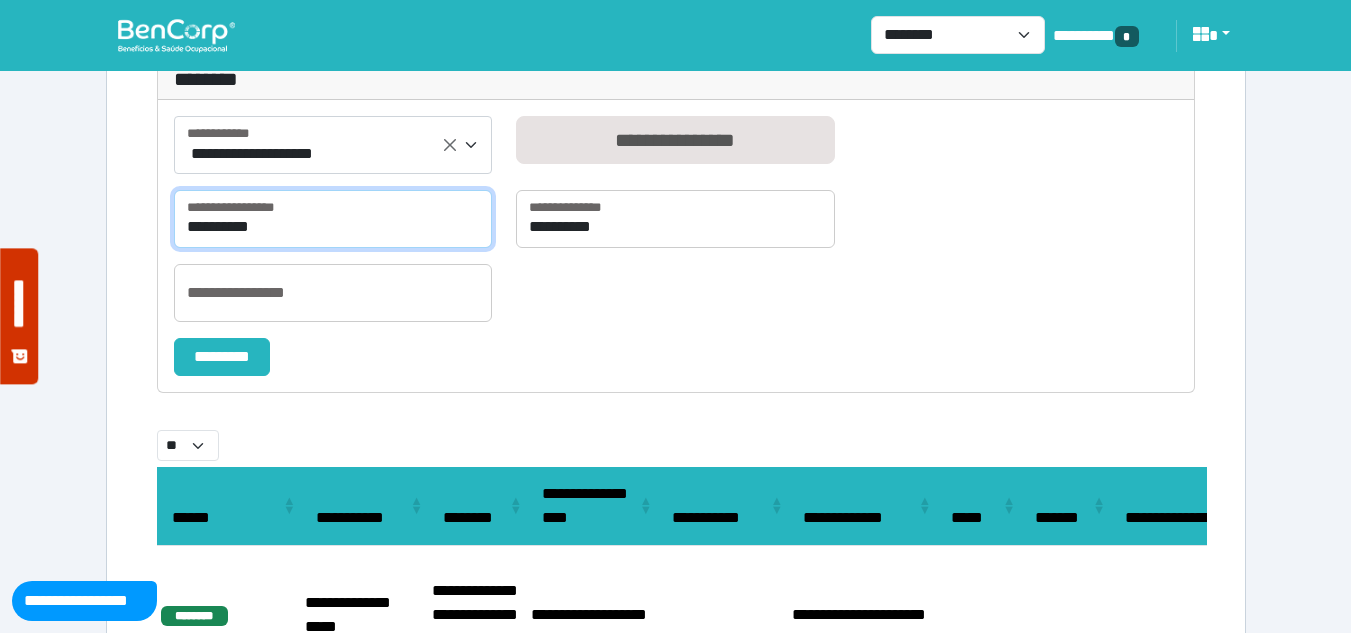 click on "**********" at bounding box center [333, 219] 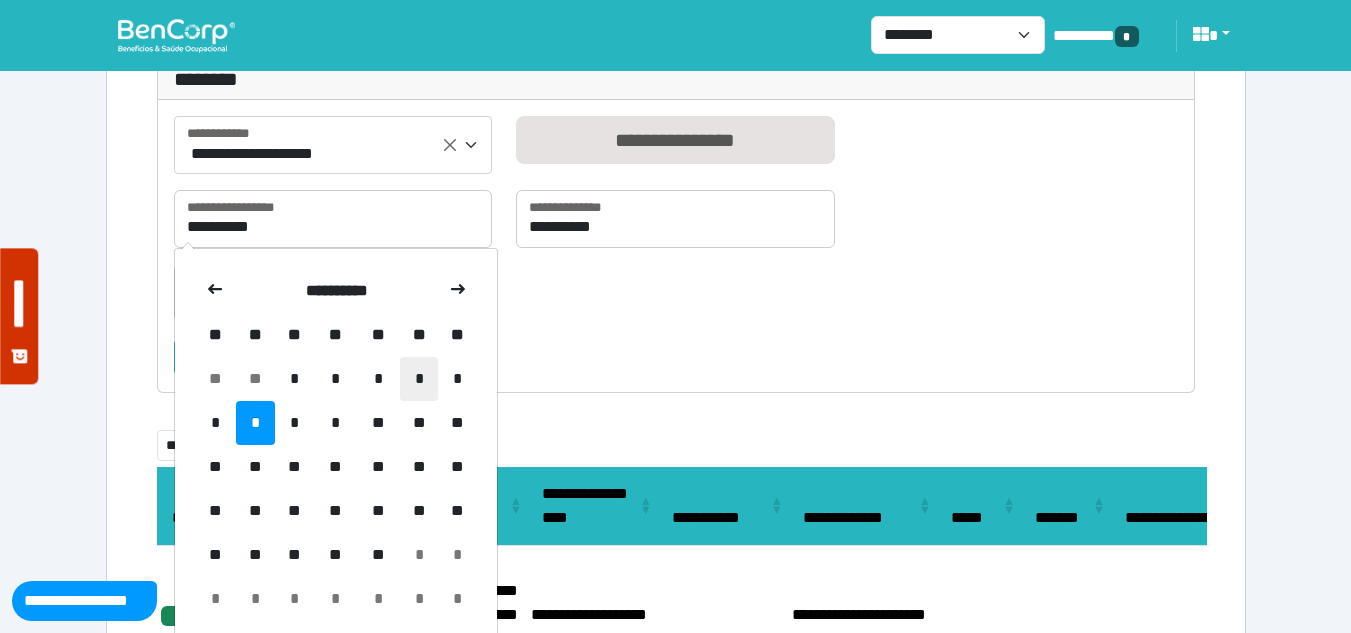 click on "*" at bounding box center (419, 379) 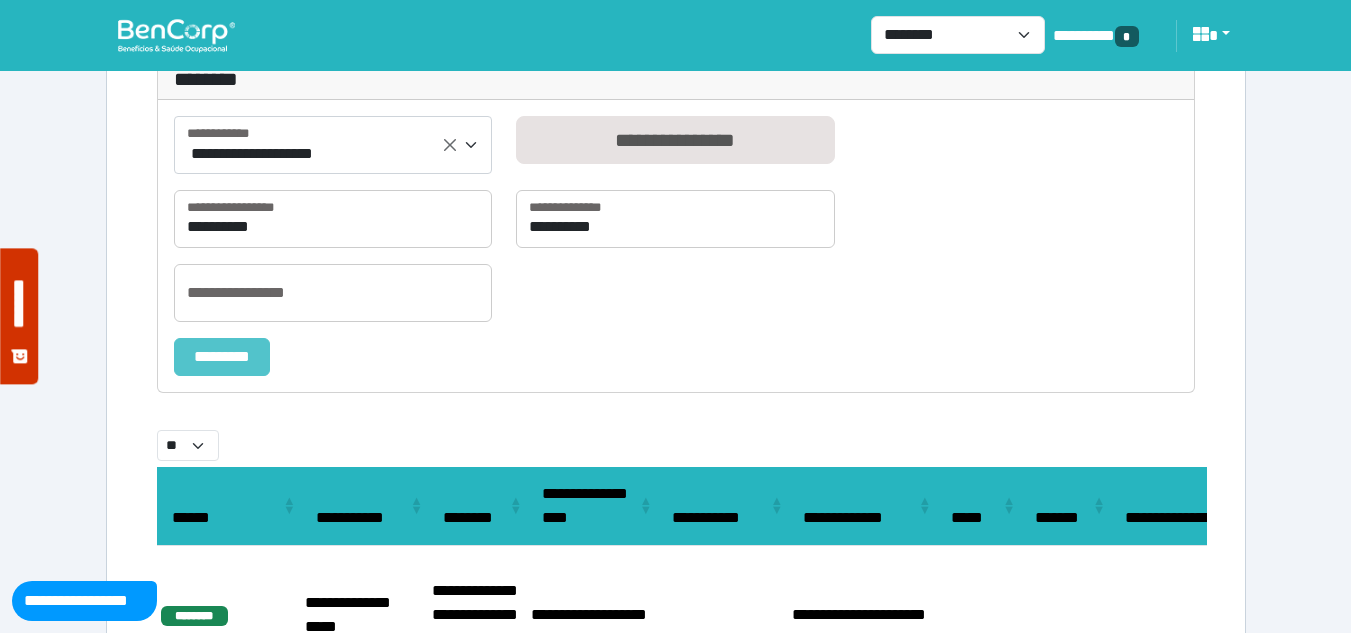 click on "*********" at bounding box center [222, 357] 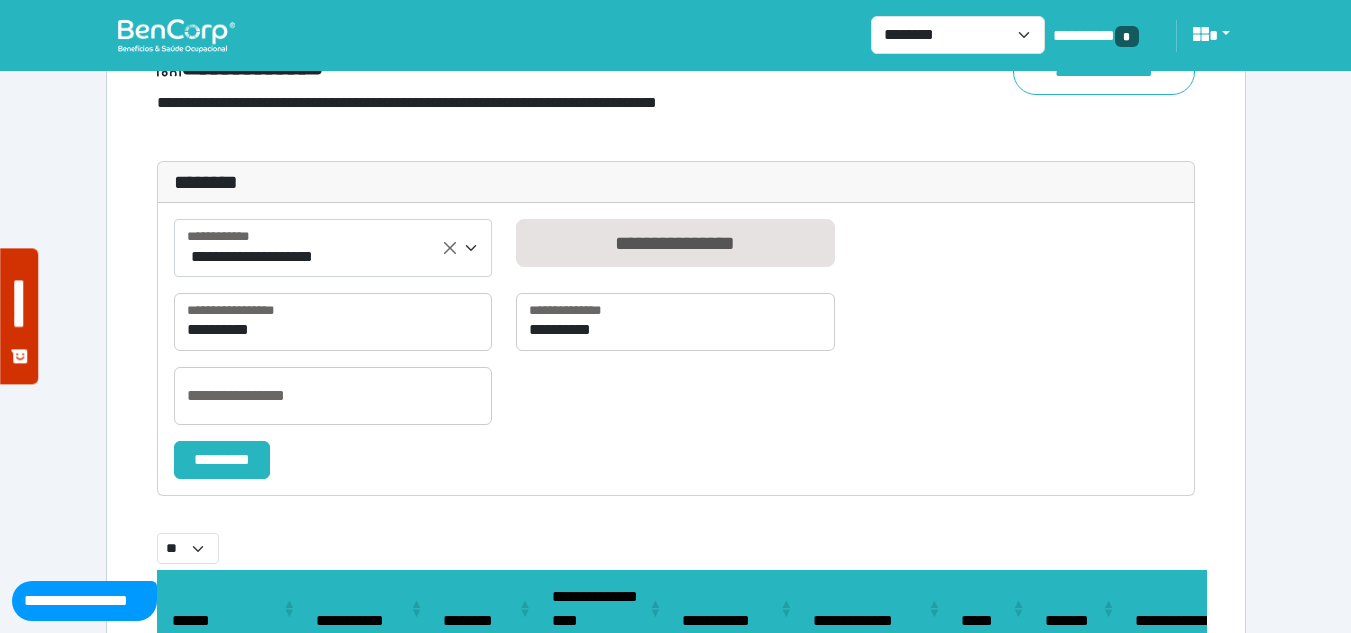 scroll, scrollTop: 90, scrollLeft: 0, axis: vertical 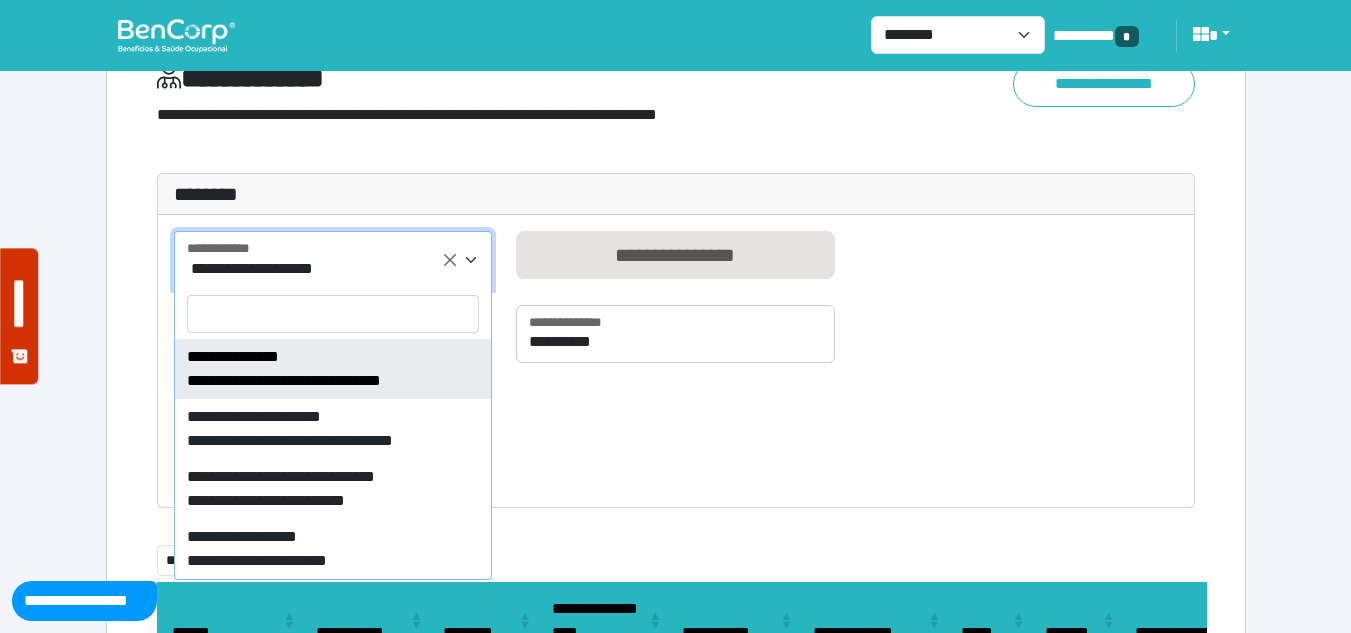 click on "**********" at bounding box center [335, 269] 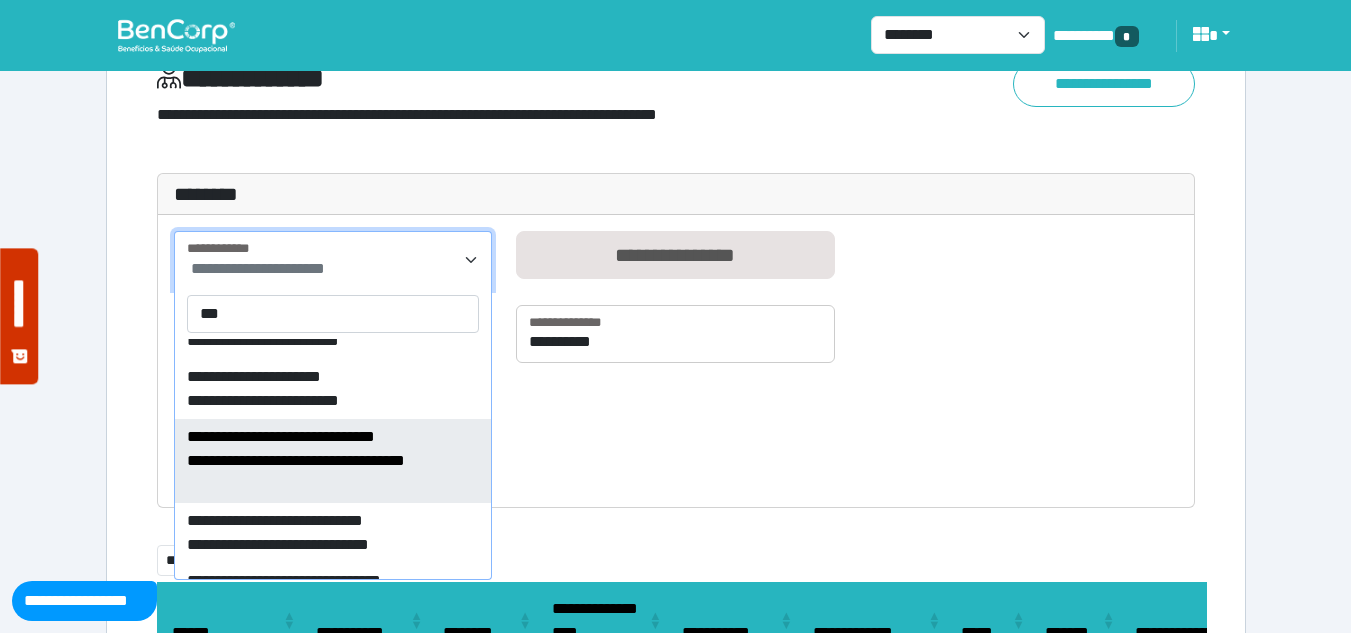 scroll, scrollTop: 144, scrollLeft: 0, axis: vertical 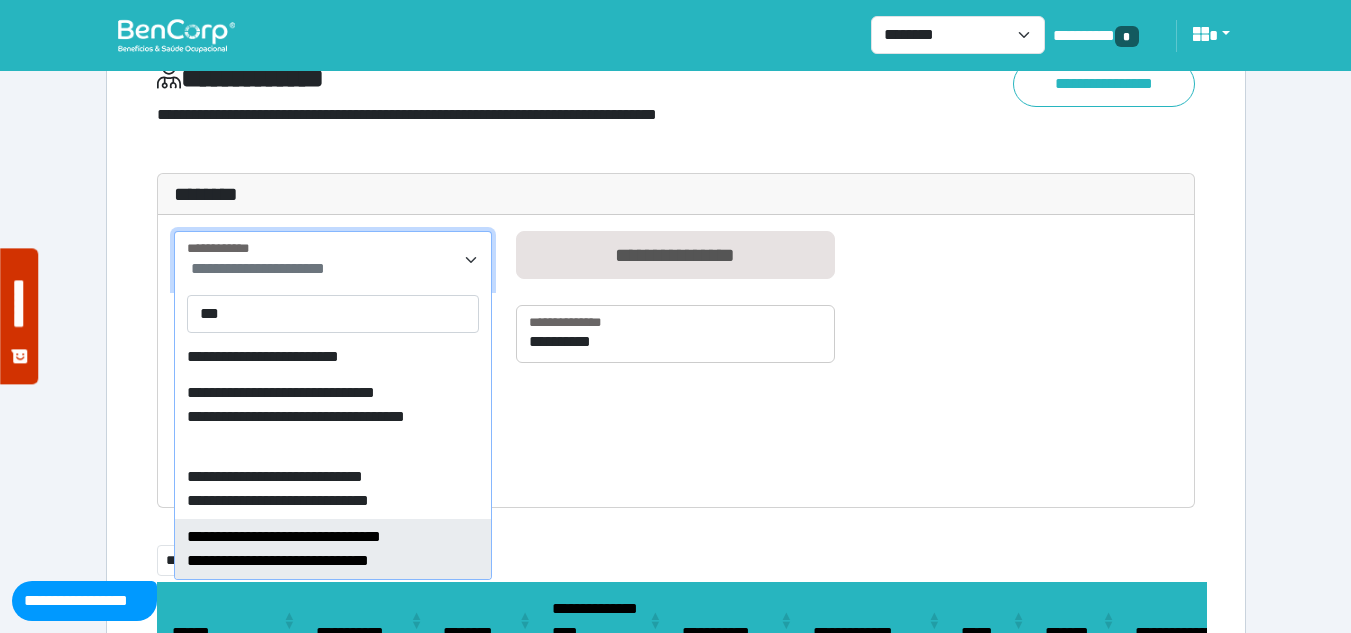 type on "***" 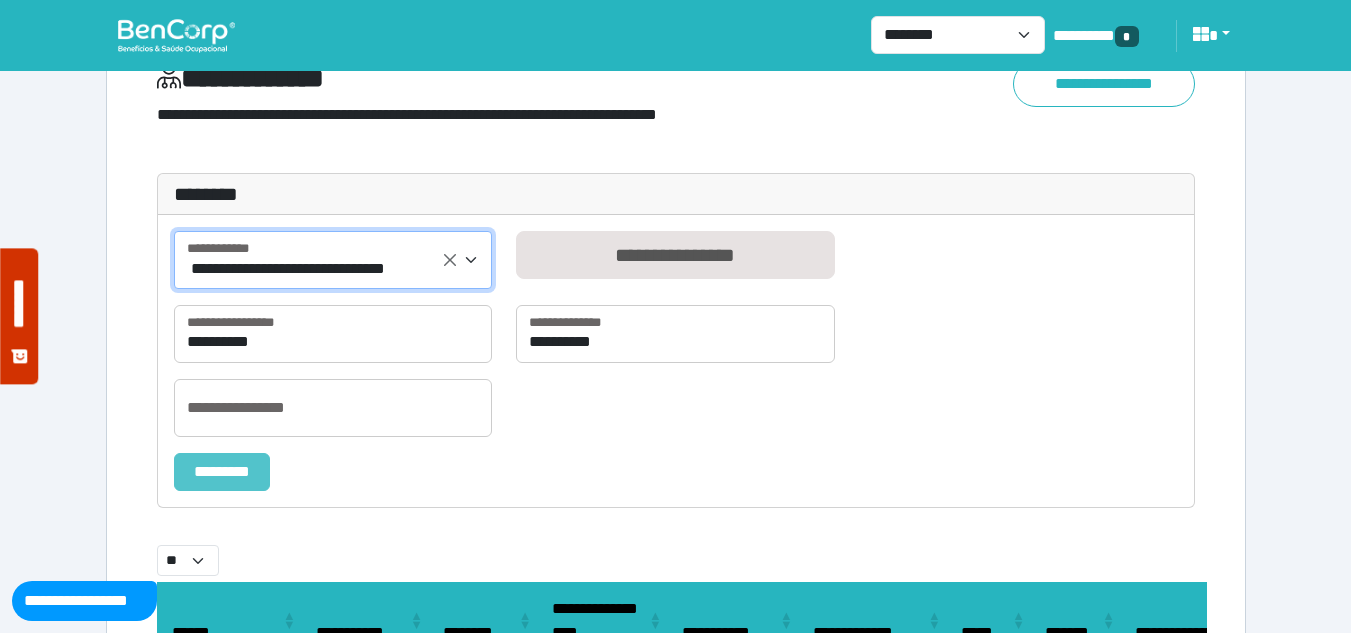 click on "*********" at bounding box center (222, 472) 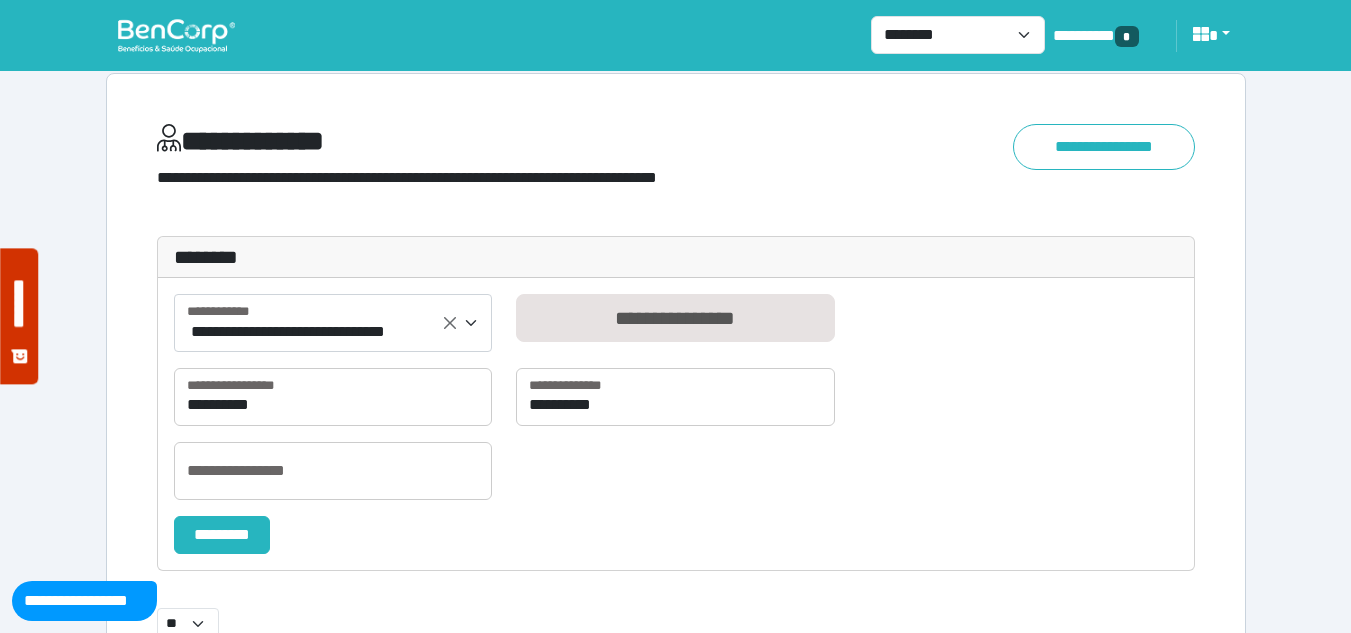 scroll, scrollTop: 0, scrollLeft: 0, axis: both 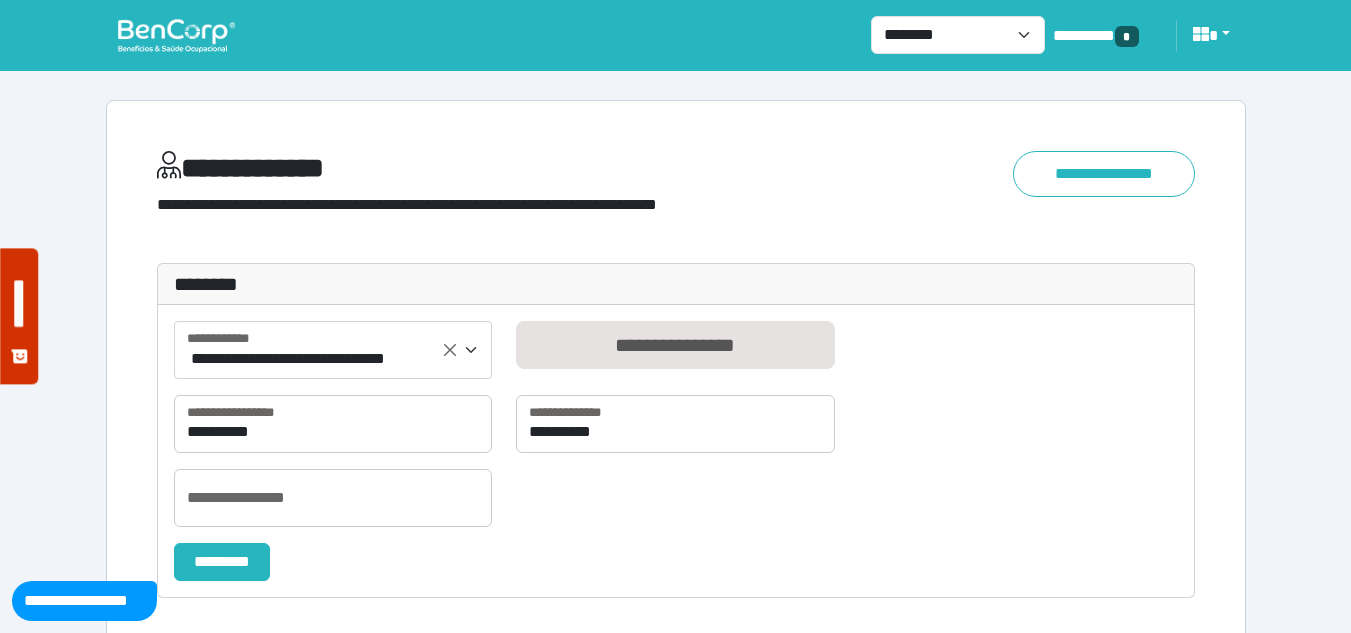 click at bounding box center [176, 35] 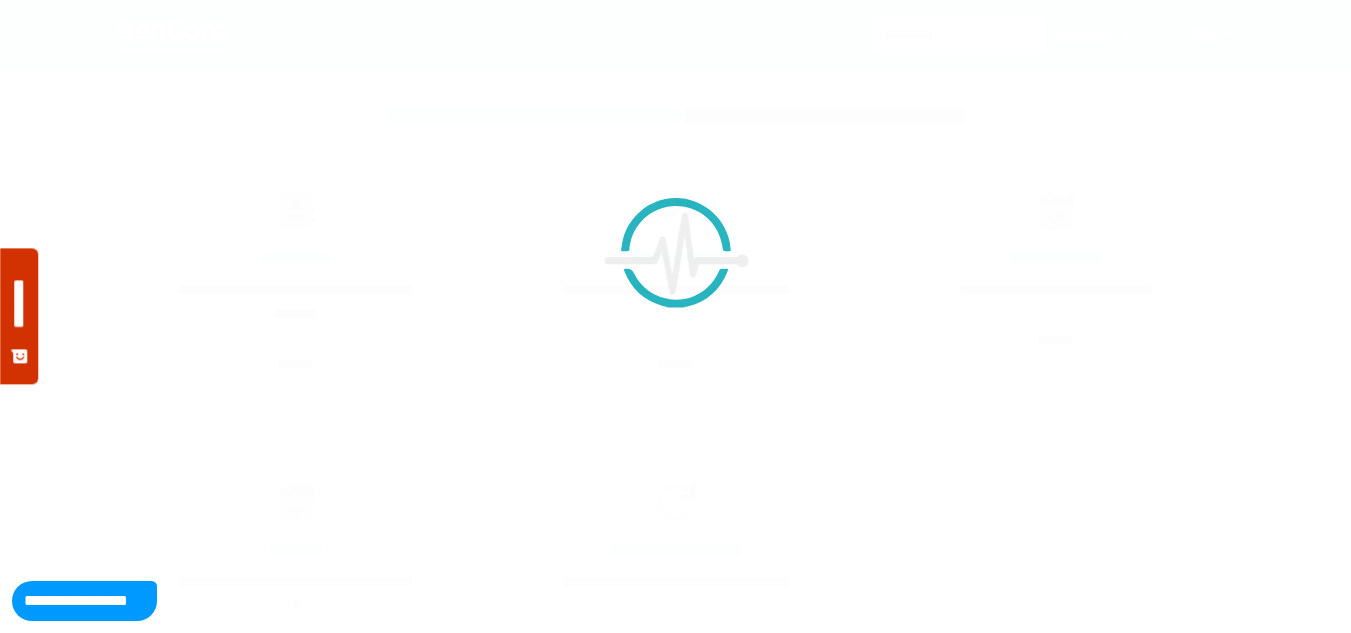 scroll, scrollTop: 0, scrollLeft: 0, axis: both 